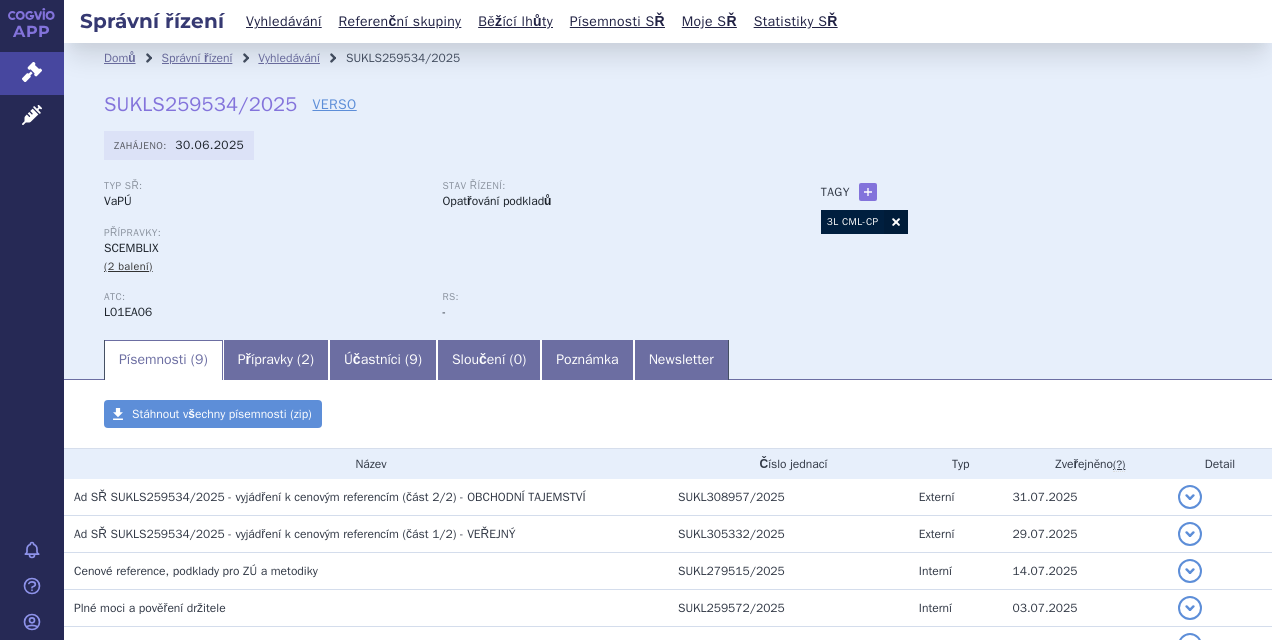 scroll, scrollTop: 0, scrollLeft: 0, axis: both 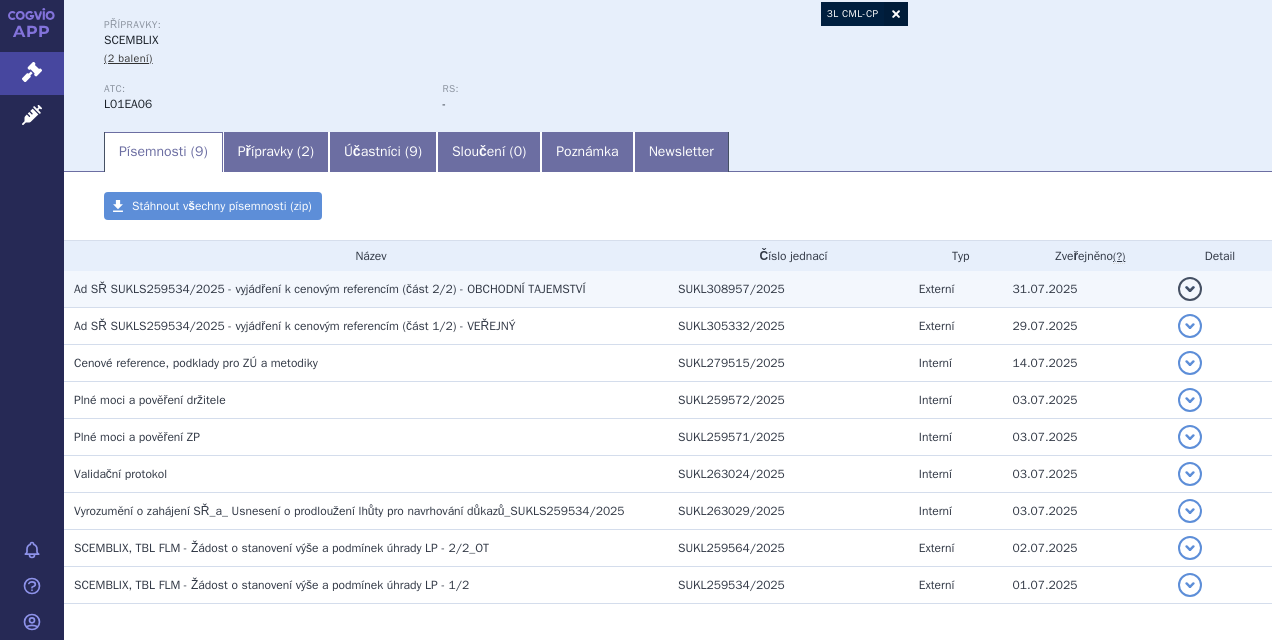 click on "Ad SŘ SUKLS259534/2025 - vyjádření k cenovým referencím (část 2/2) - OBCHODNÍ TAJEMSTVÍ" at bounding box center (330, 289) 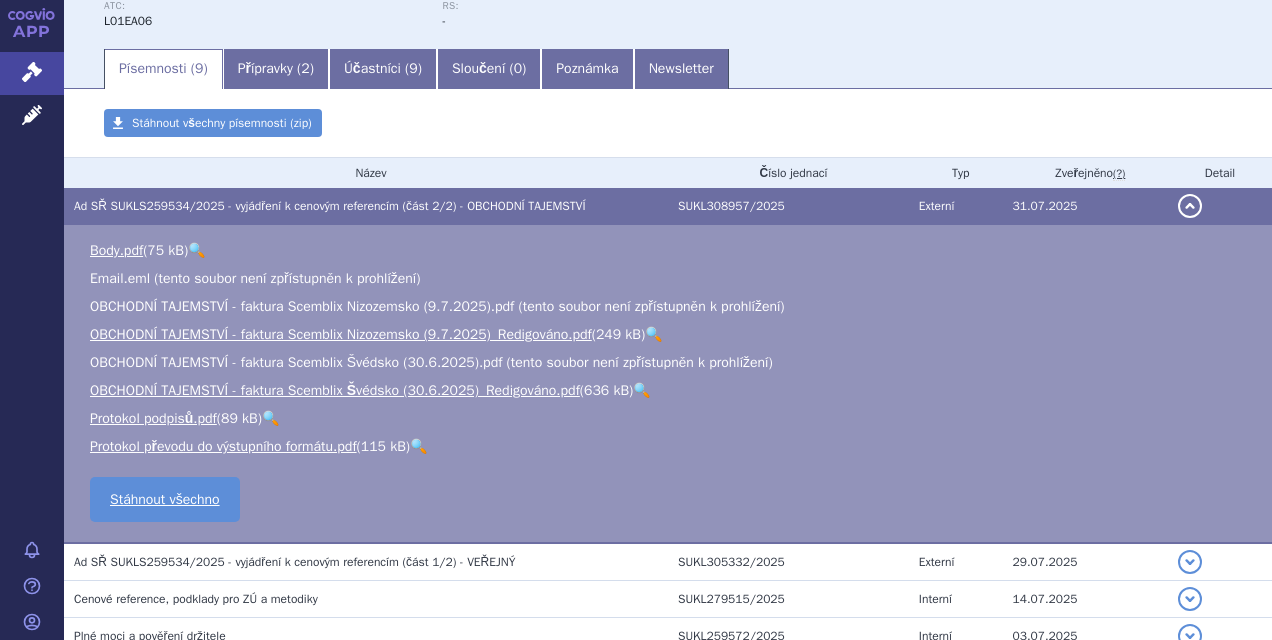 scroll, scrollTop: 292, scrollLeft: 0, axis: vertical 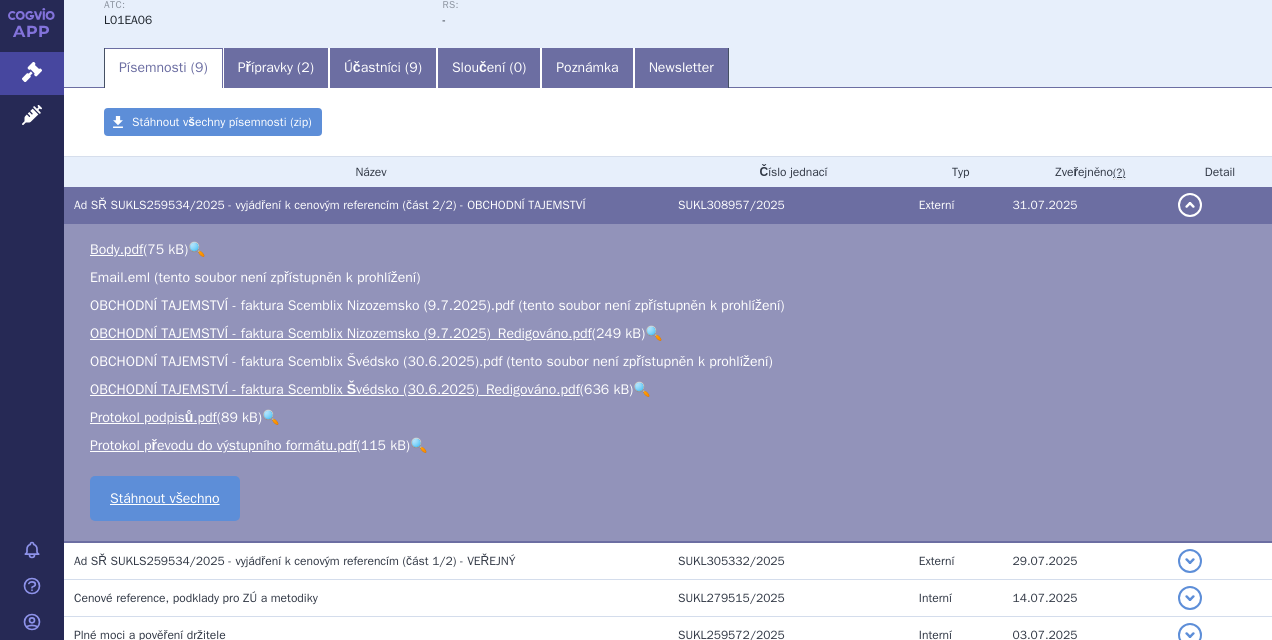 click on "🔍" at bounding box center [653, 333] 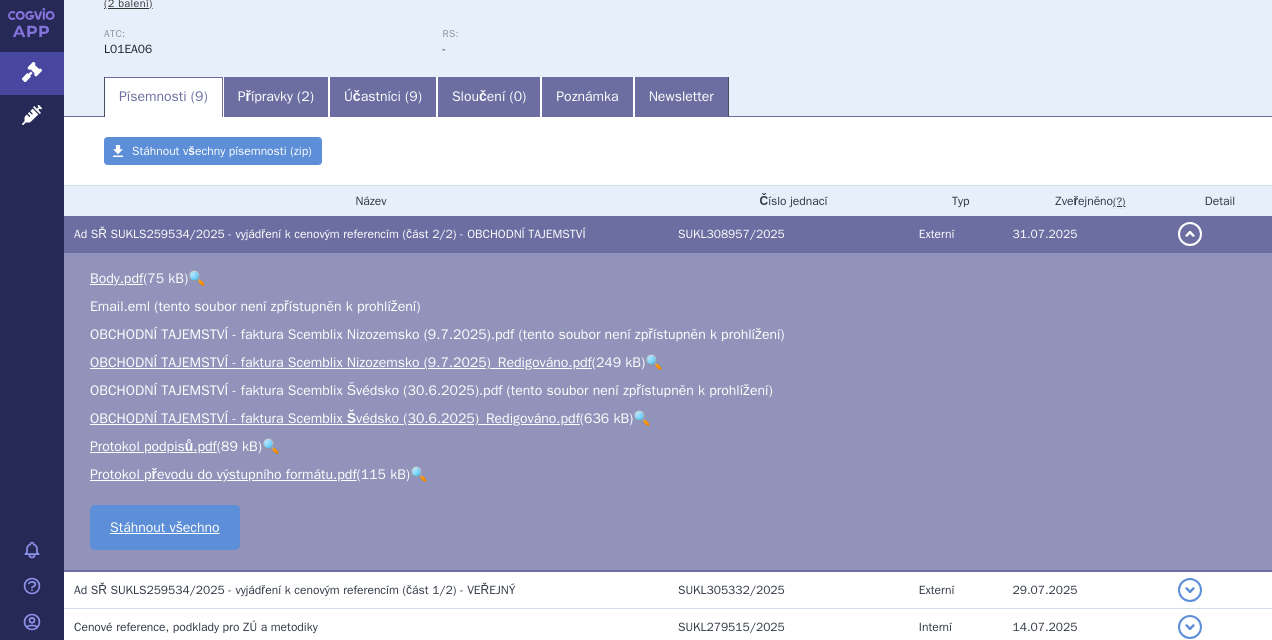 scroll, scrollTop: 262, scrollLeft: 0, axis: vertical 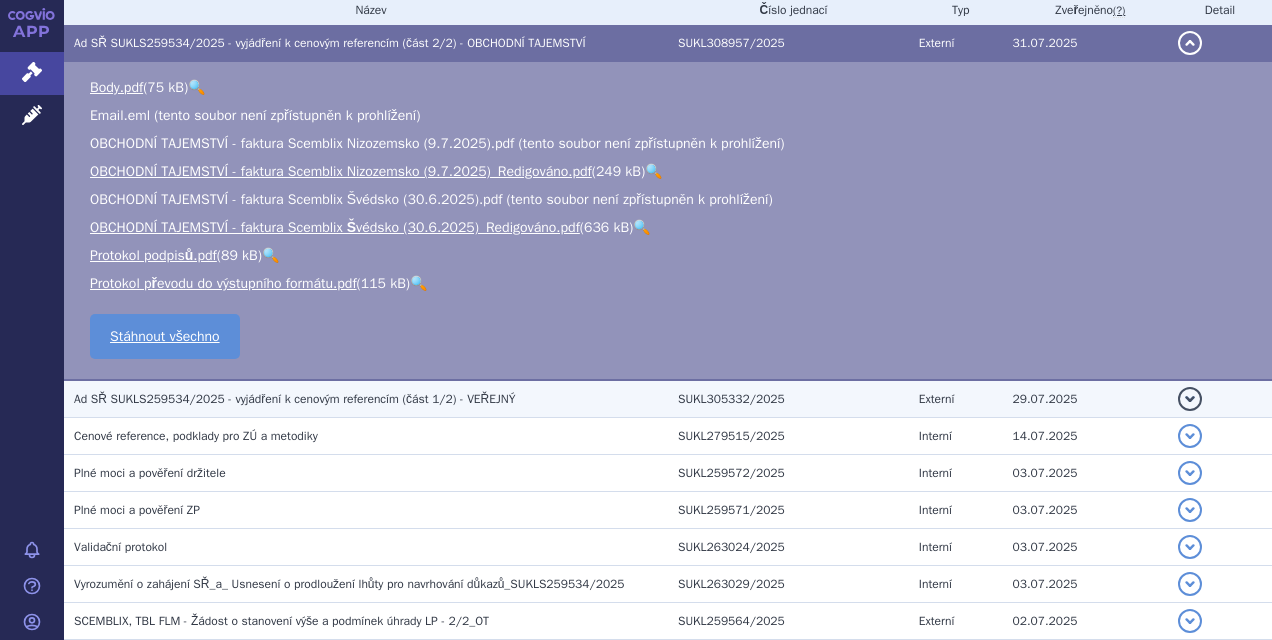 click on "Ad SŘ SUKLS259534/2025 - vyjádření k cenovým referencím (část 1/2) - VEŘEJNÝ" at bounding box center (371, 399) 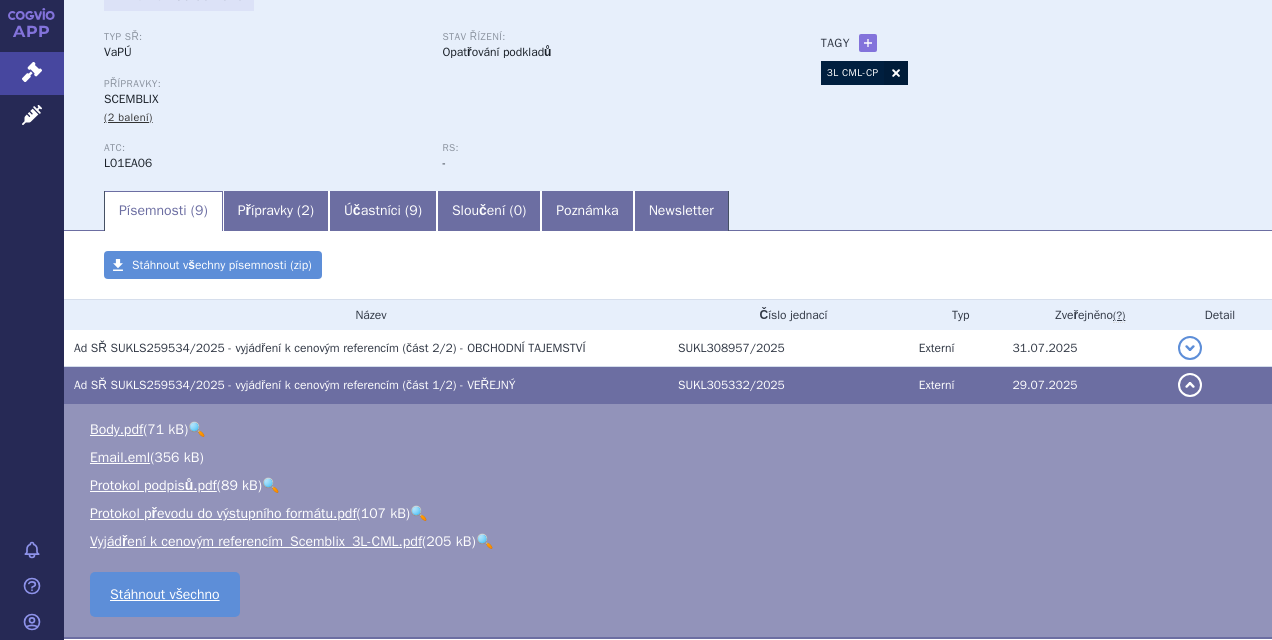 scroll, scrollTop: 148, scrollLeft: 0, axis: vertical 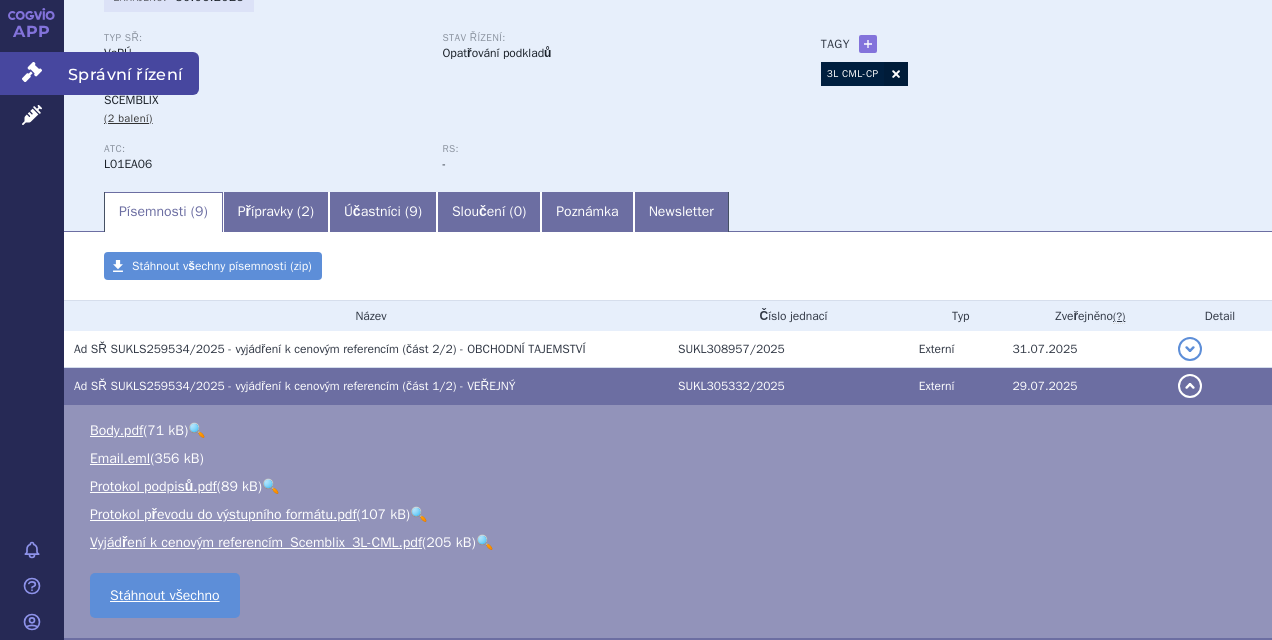 click 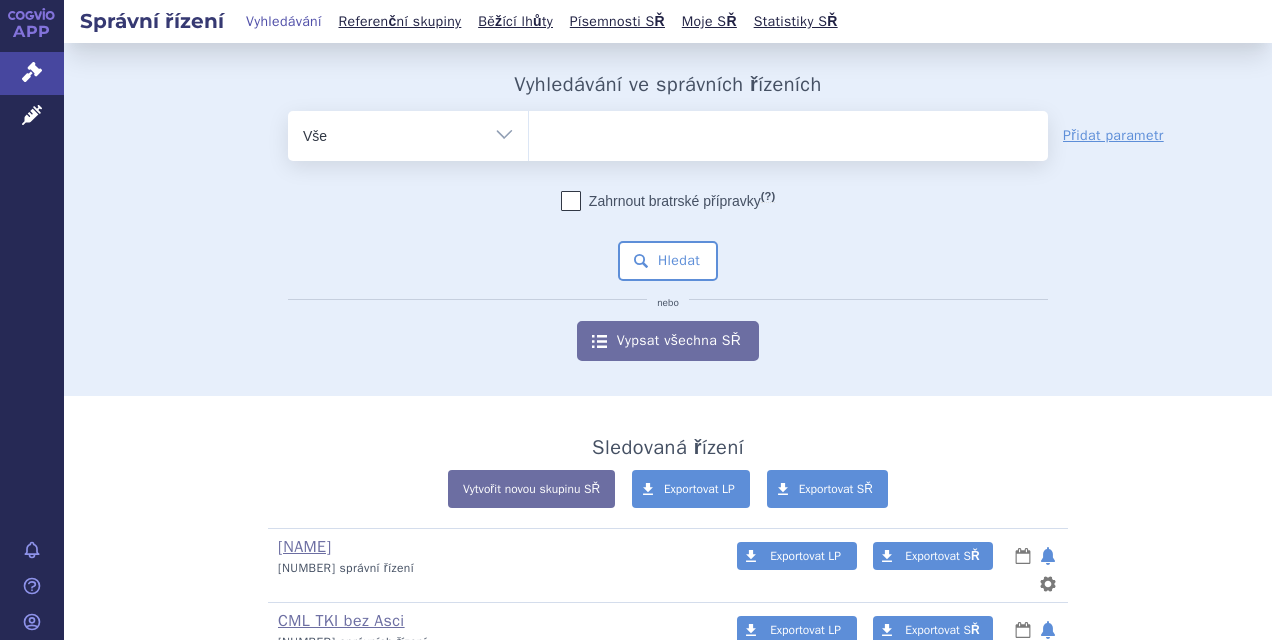 scroll, scrollTop: 0, scrollLeft: 0, axis: both 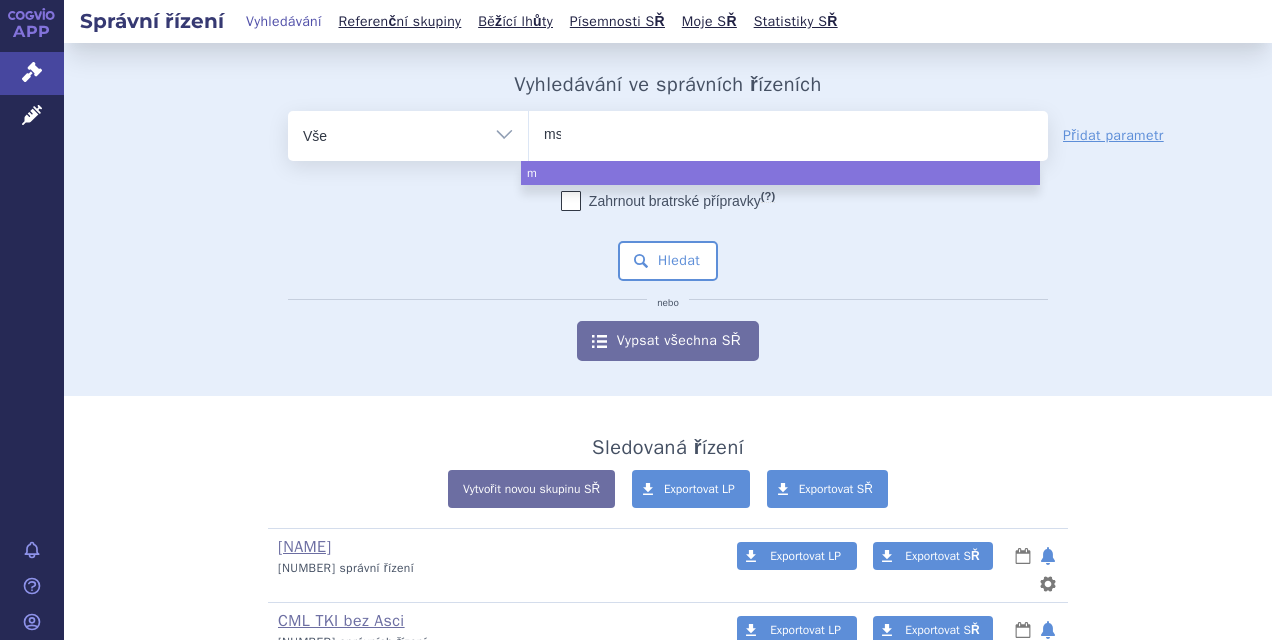 type on "msd" 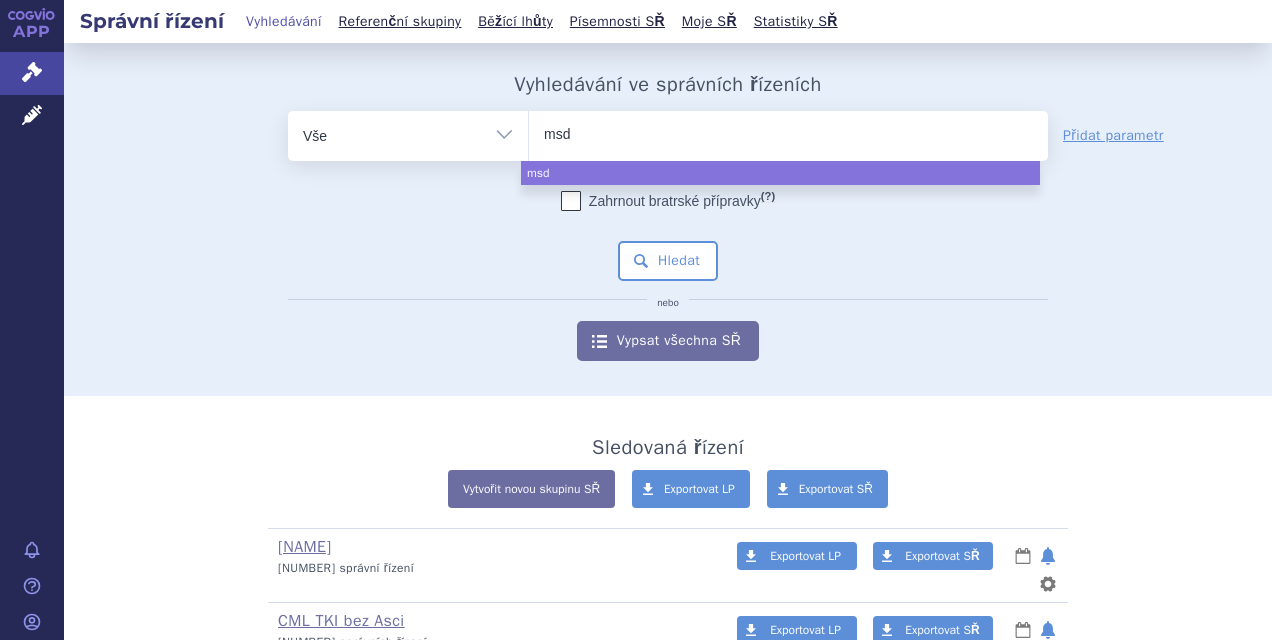 select on "msd" 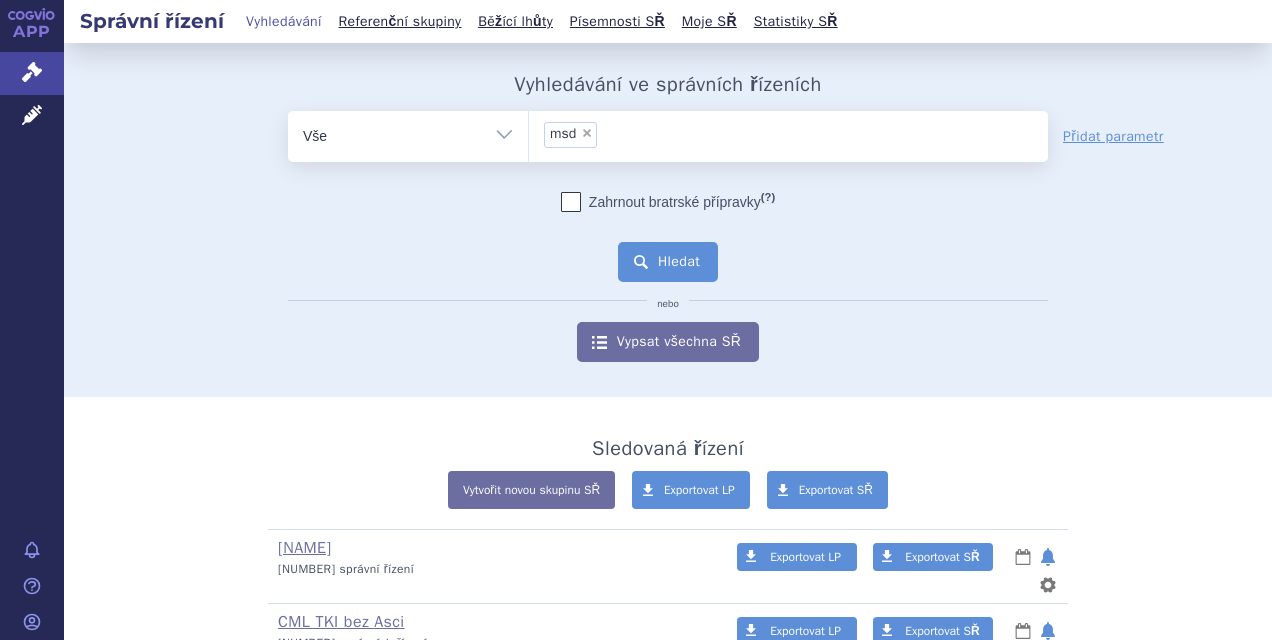click on "Hledat" at bounding box center (668, 262) 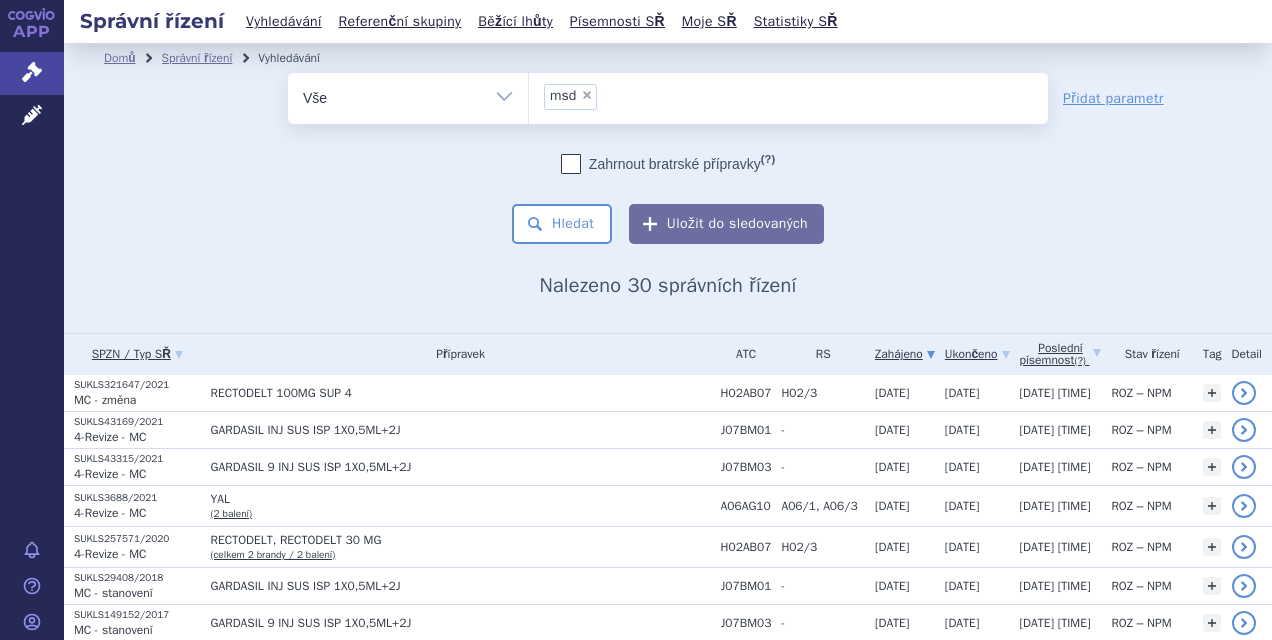 scroll, scrollTop: 0, scrollLeft: 0, axis: both 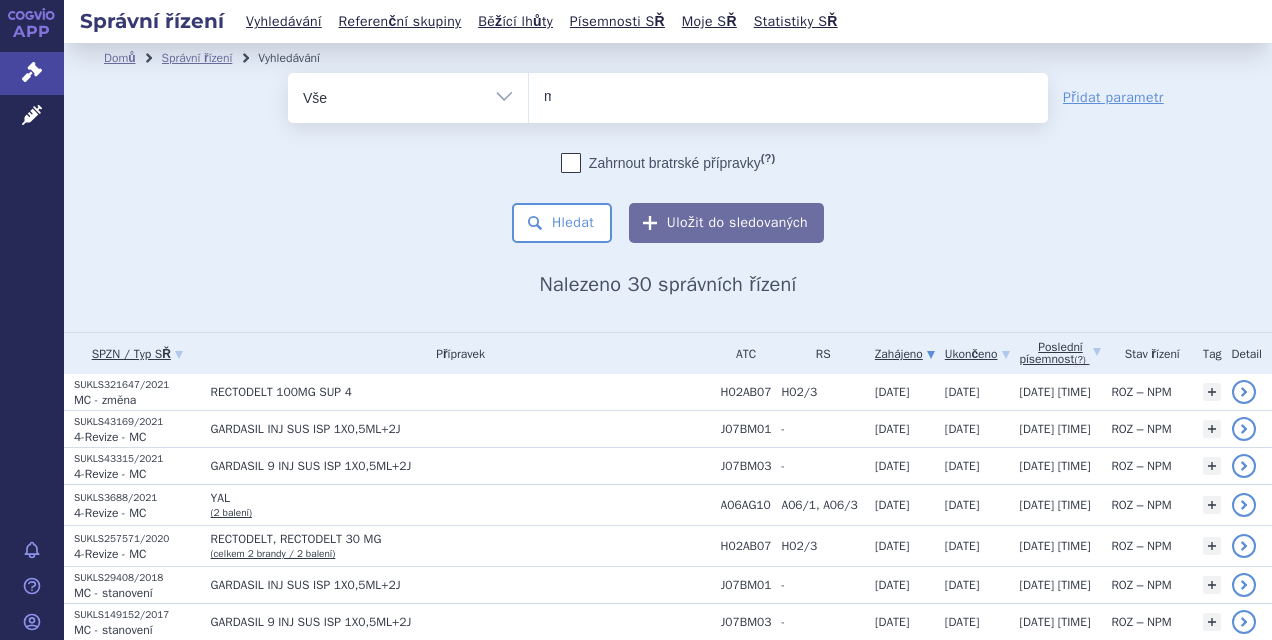 type on "me" 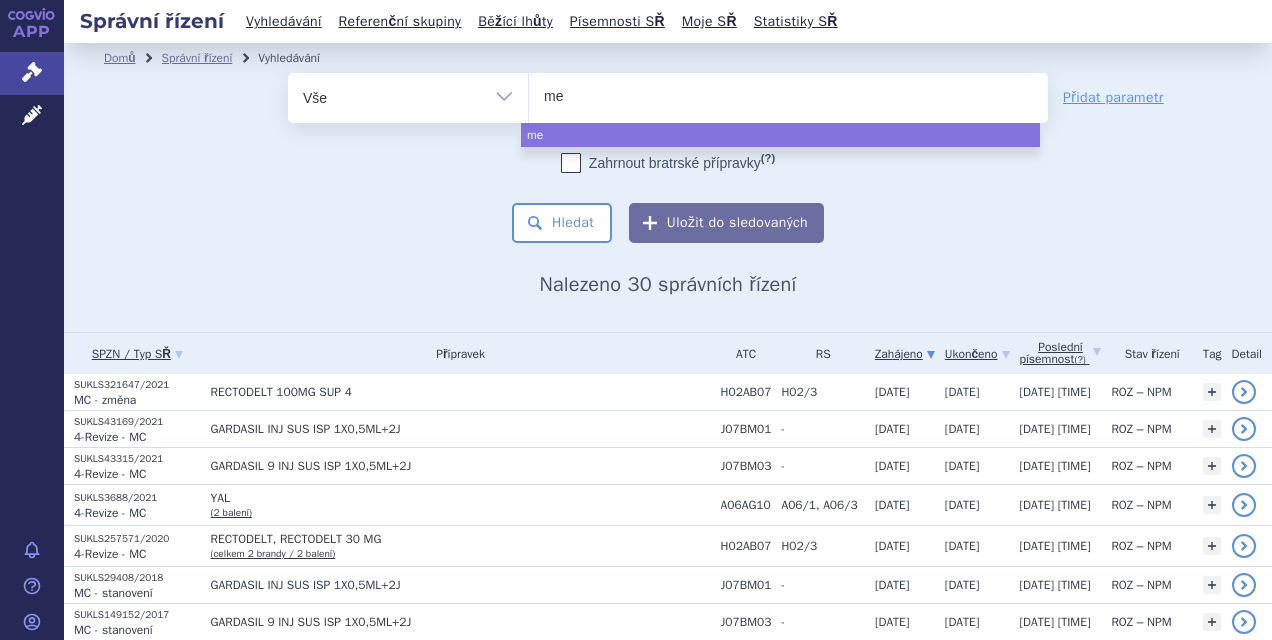 type on "mer" 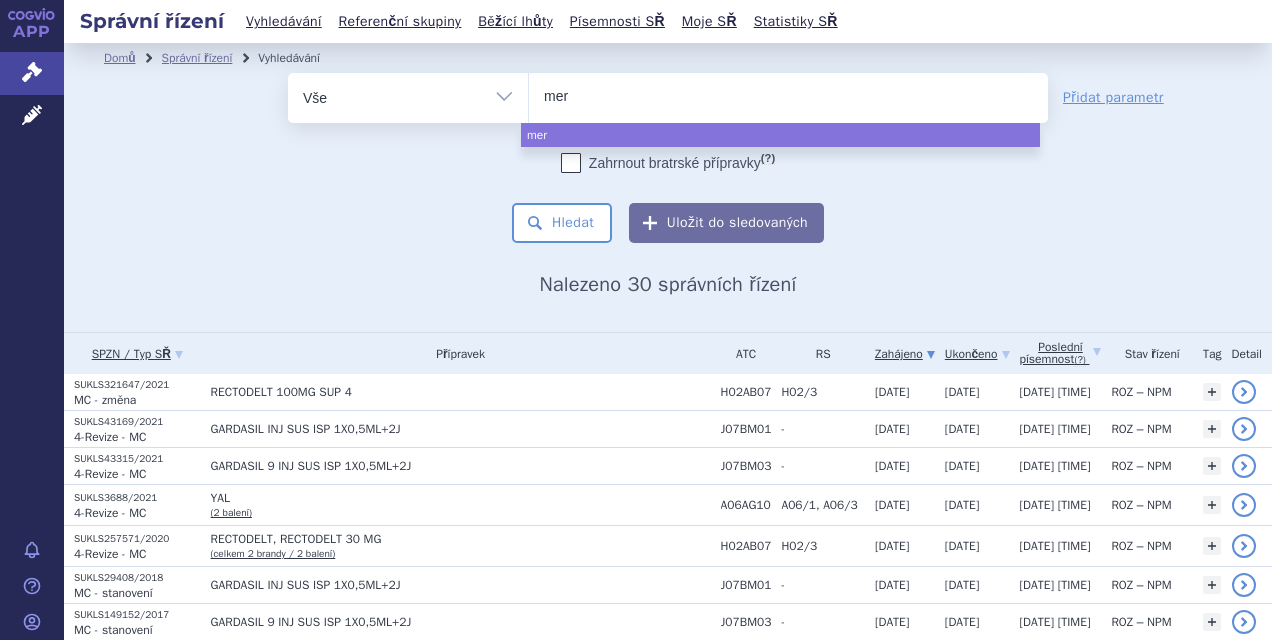 type on "merc" 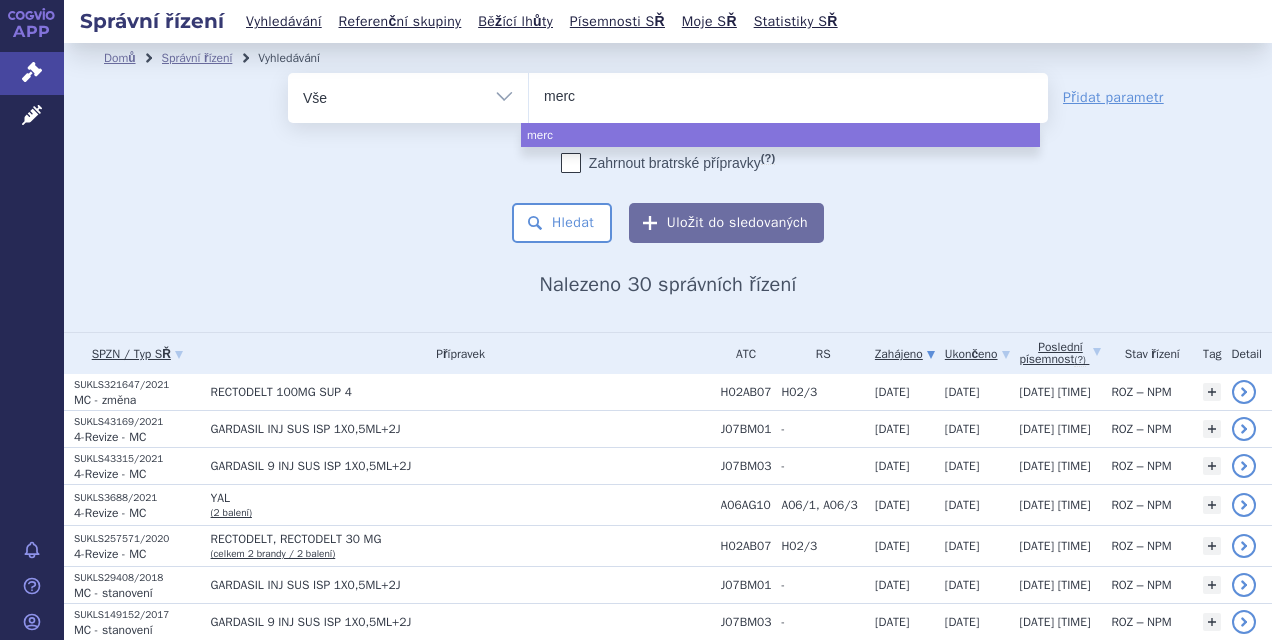 select on "merc" 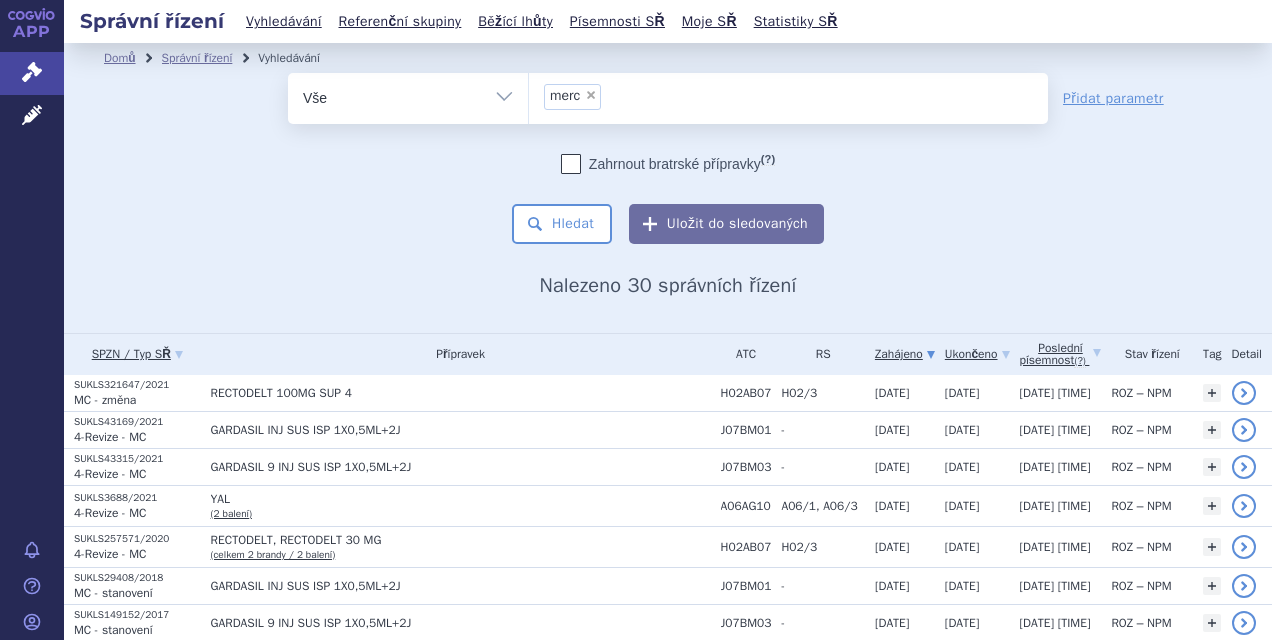 click on "×" at bounding box center [591, 95] 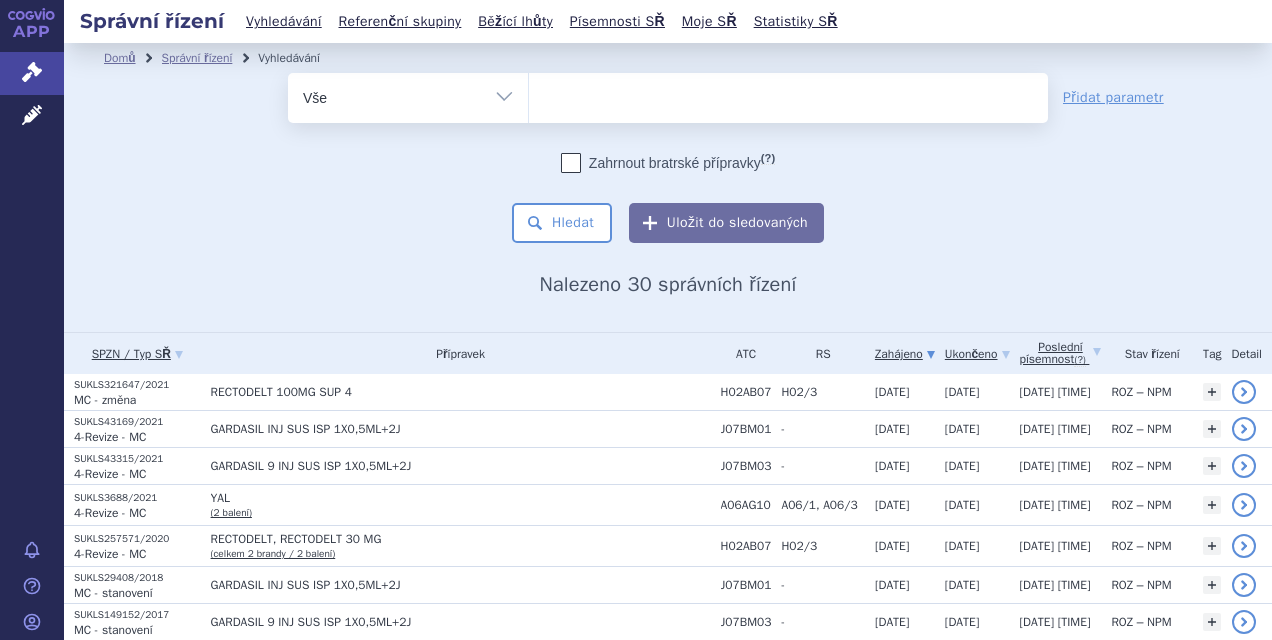 type on "m" 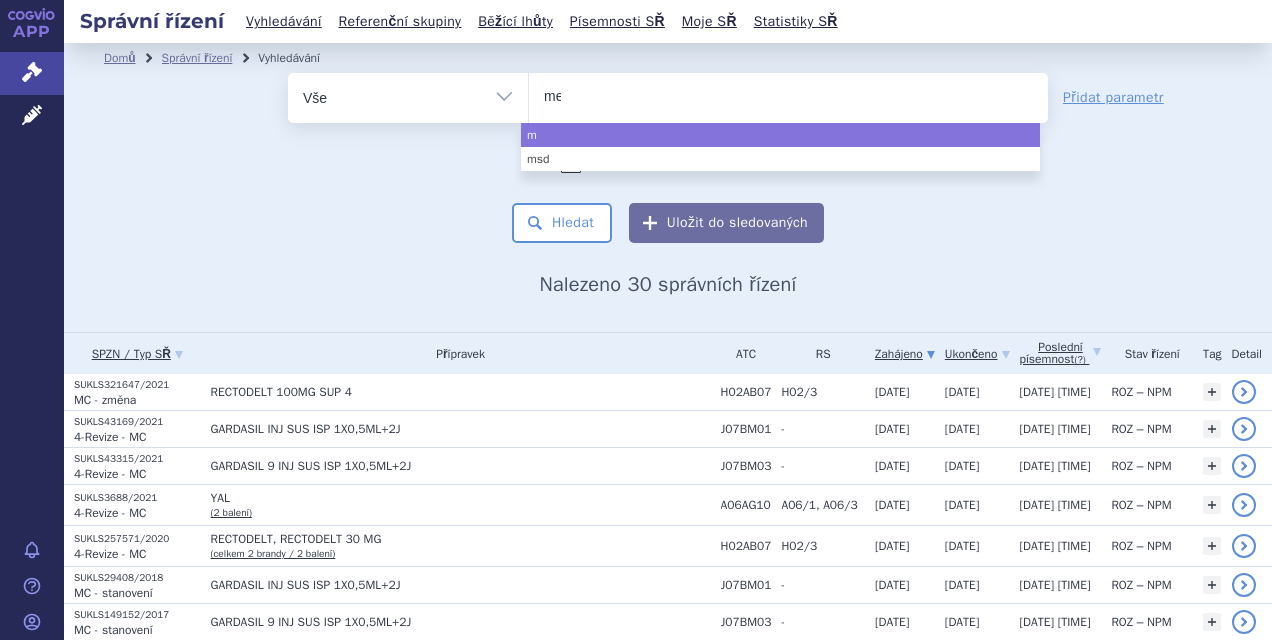 type on "mer" 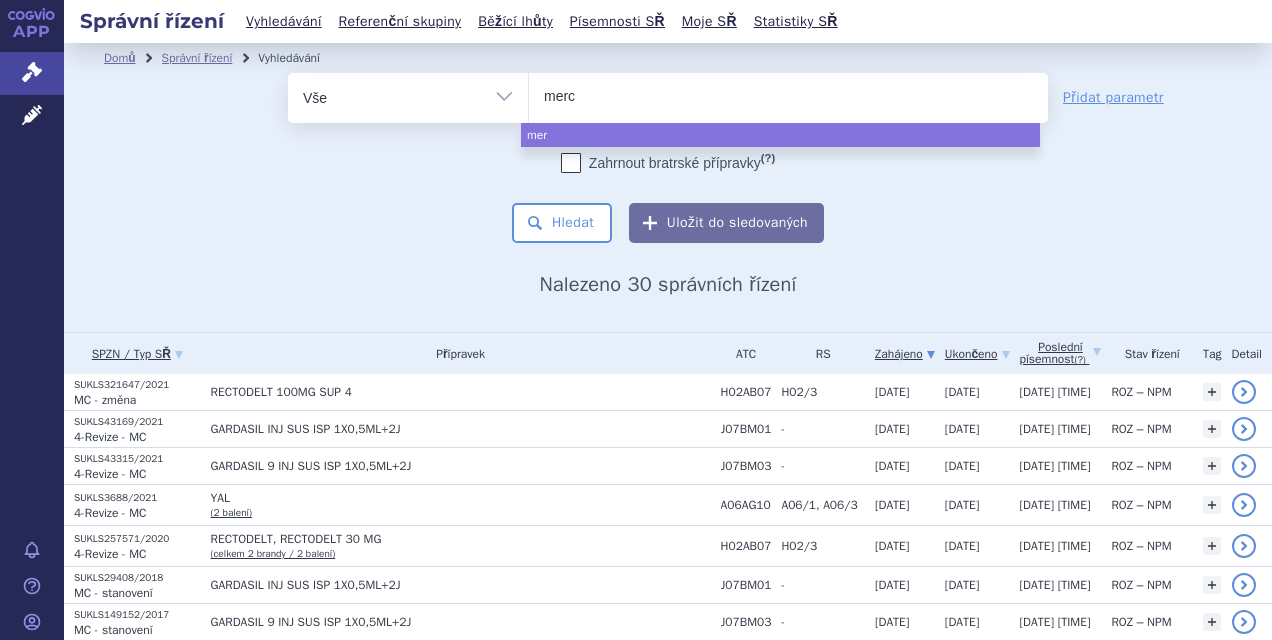 type on "merck" 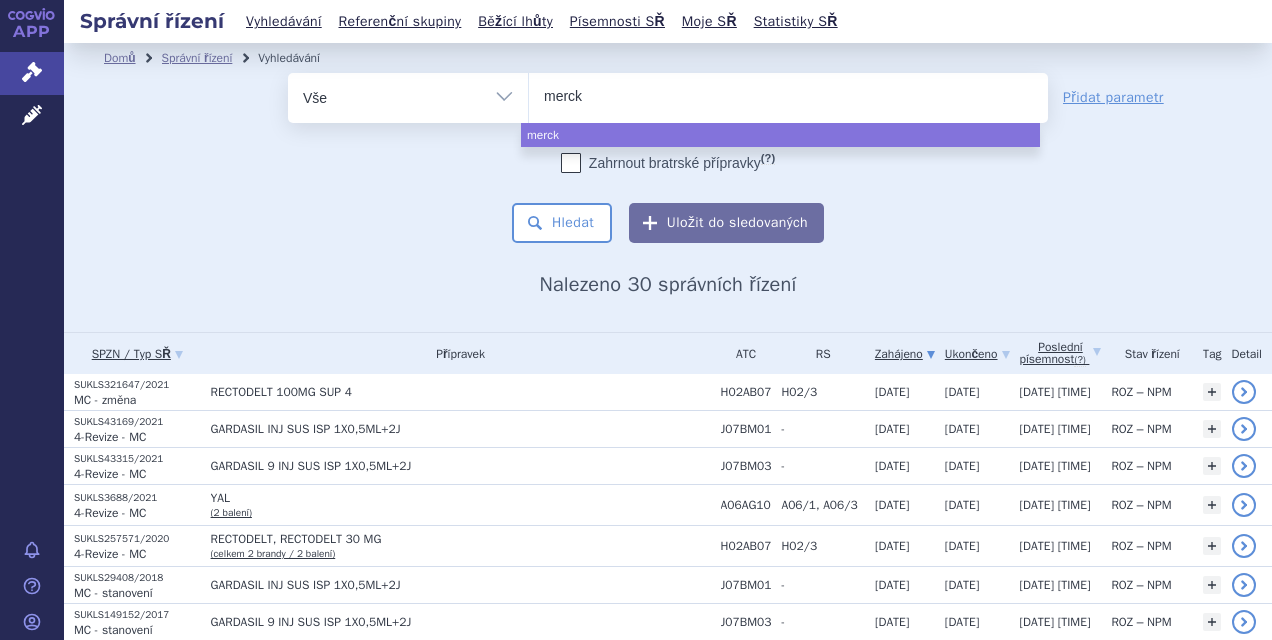 select on "merck" 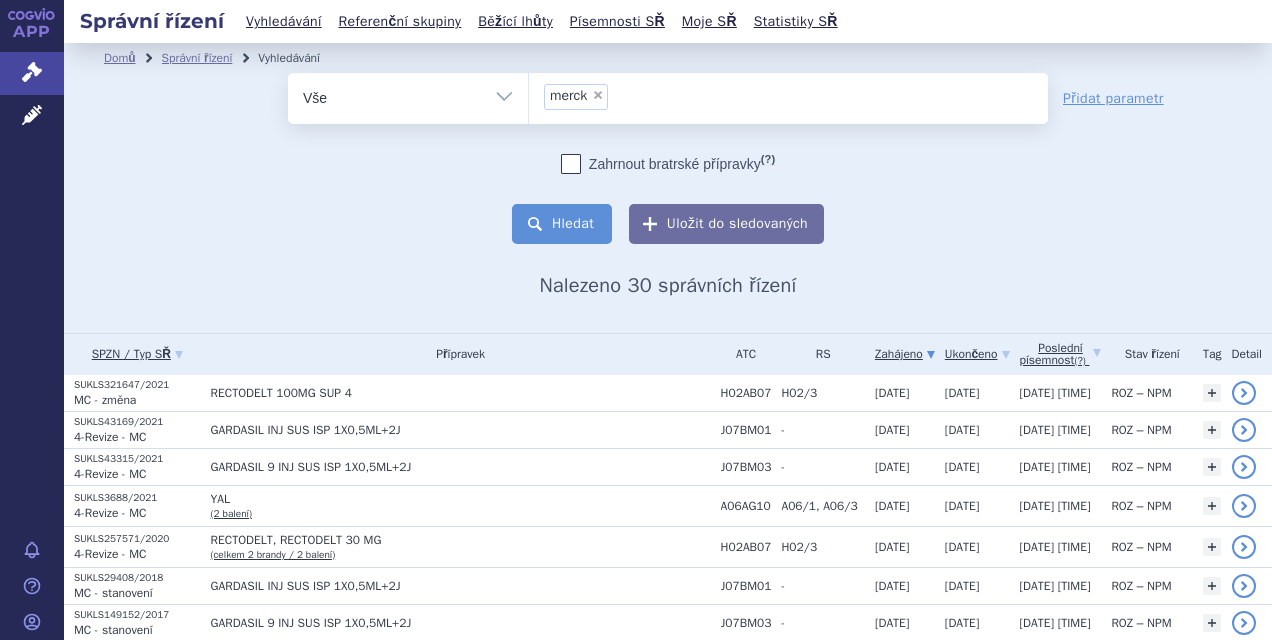 click on "Hledat" at bounding box center [562, 224] 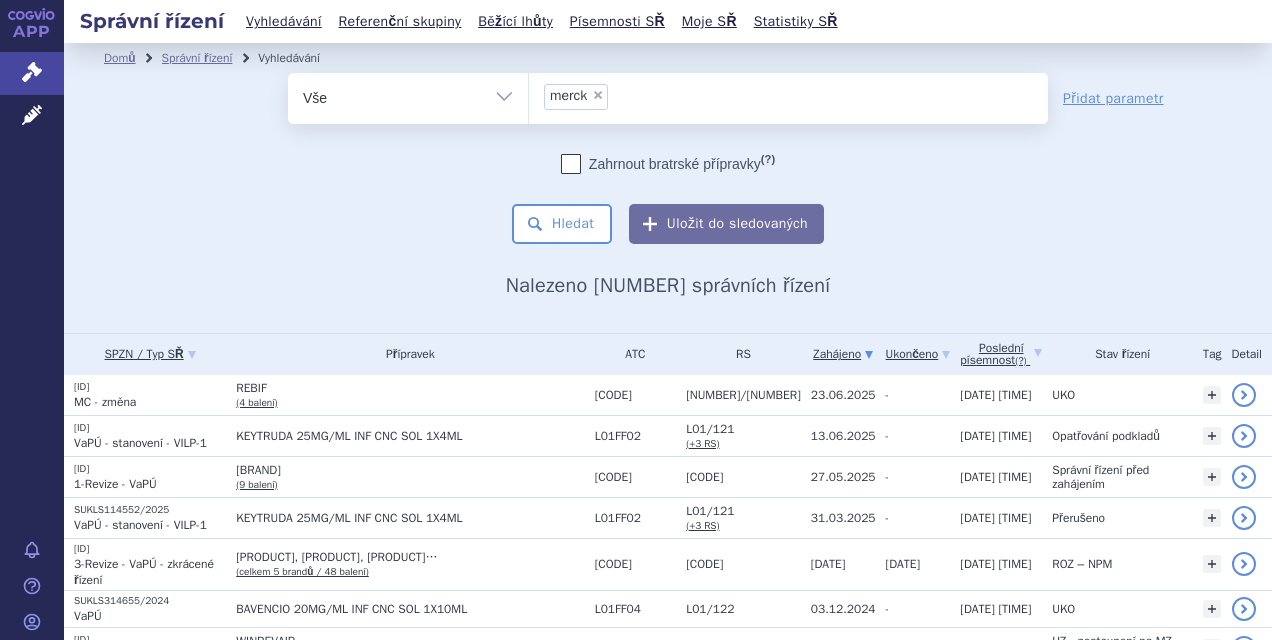scroll, scrollTop: 0, scrollLeft: 0, axis: both 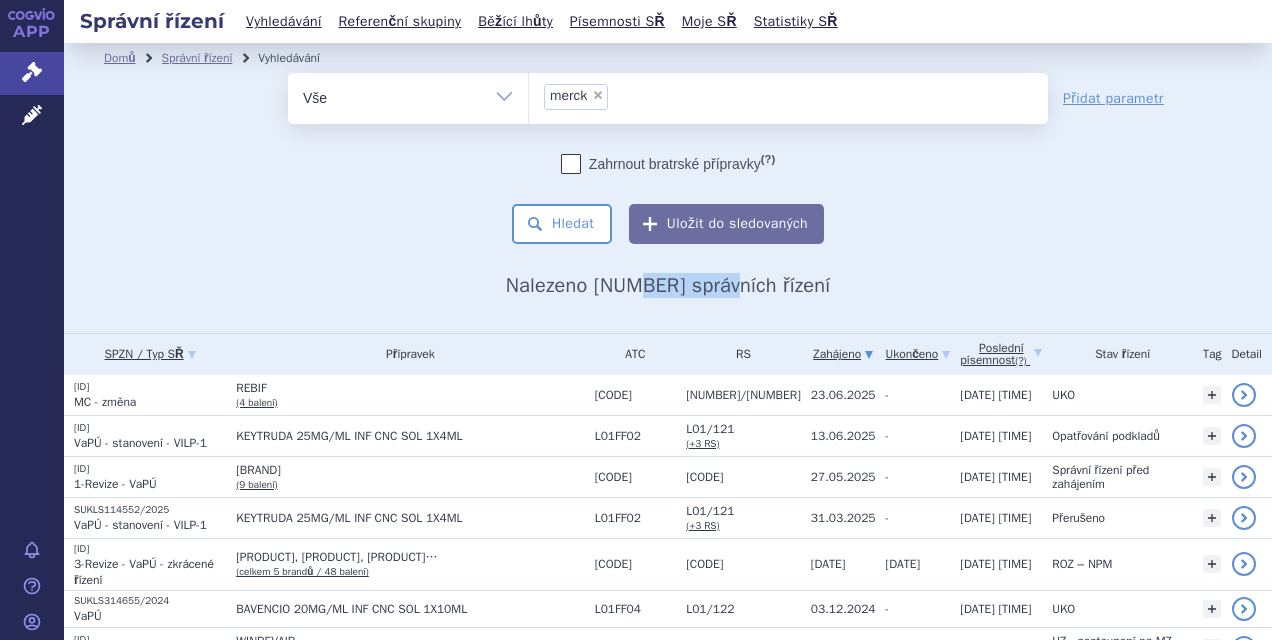 click on "Nalezeno 778 správních řízení" at bounding box center [668, 285] 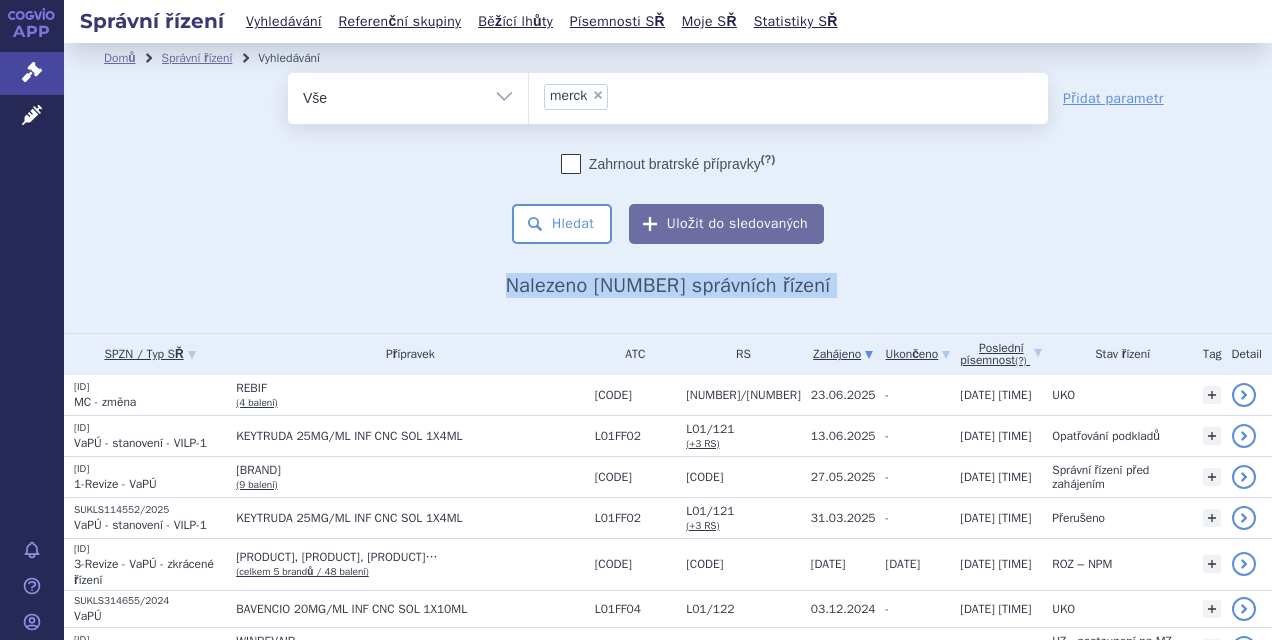 click on "Nalezeno 778 správních řízení" at bounding box center (668, 285) 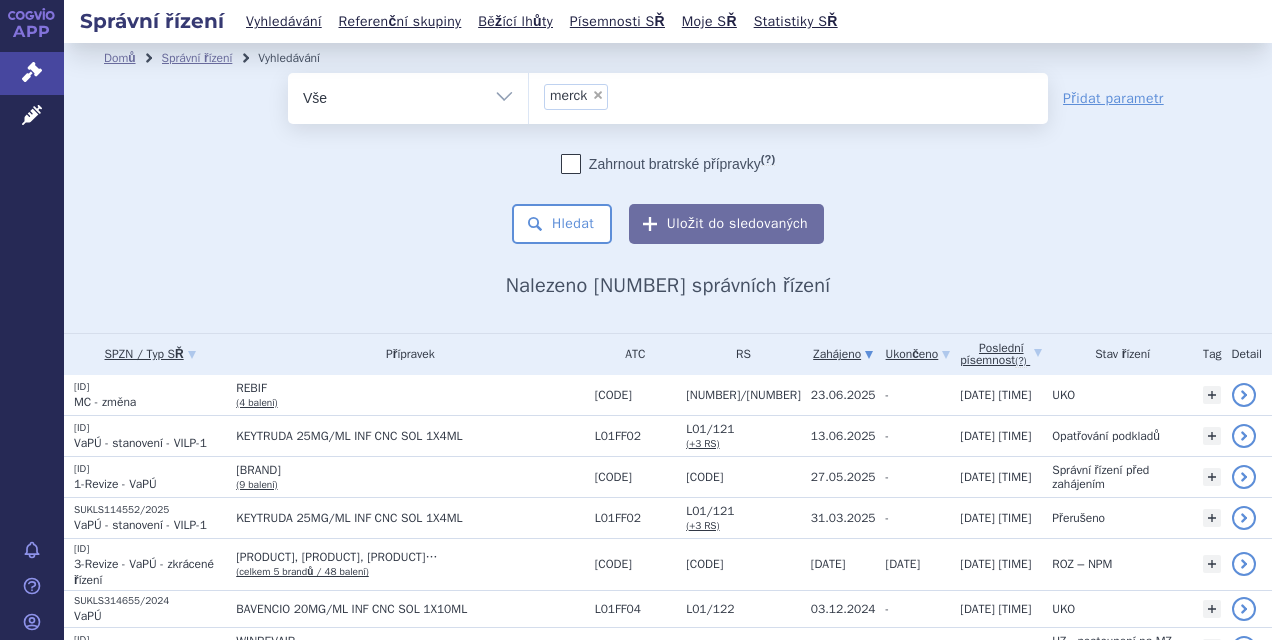 click on "Nalezeno 778 správních řízení" at bounding box center (668, 285) 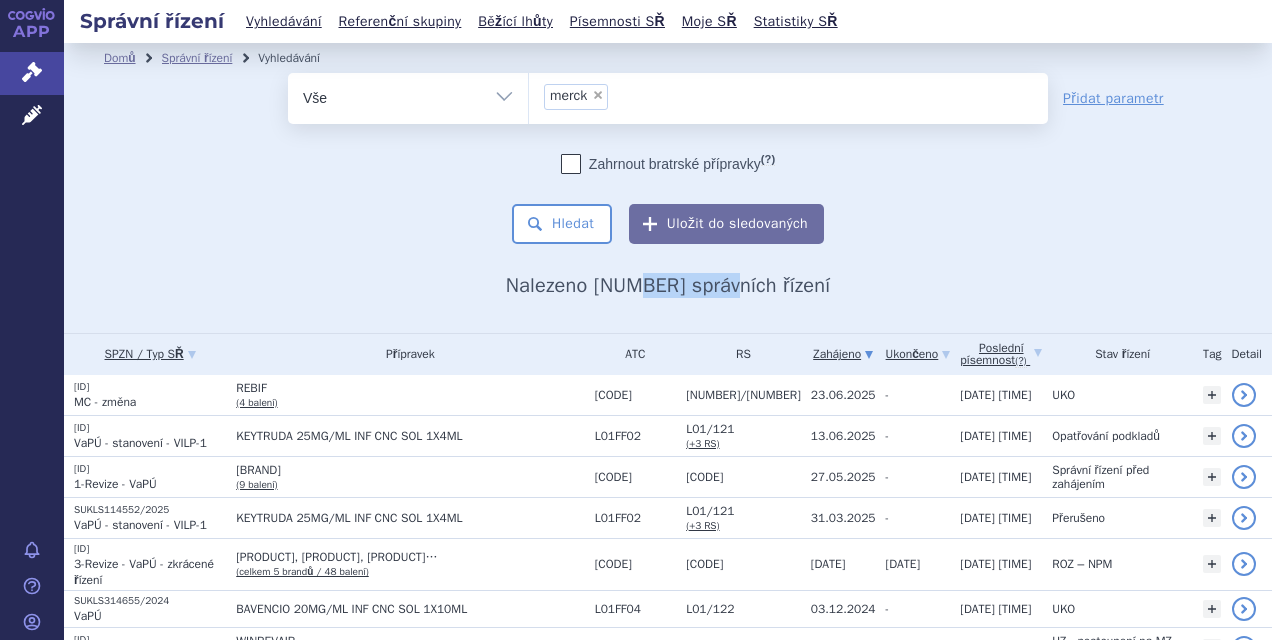 click on "Nalezeno 778 správních řízení" at bounding box center [668, 285] 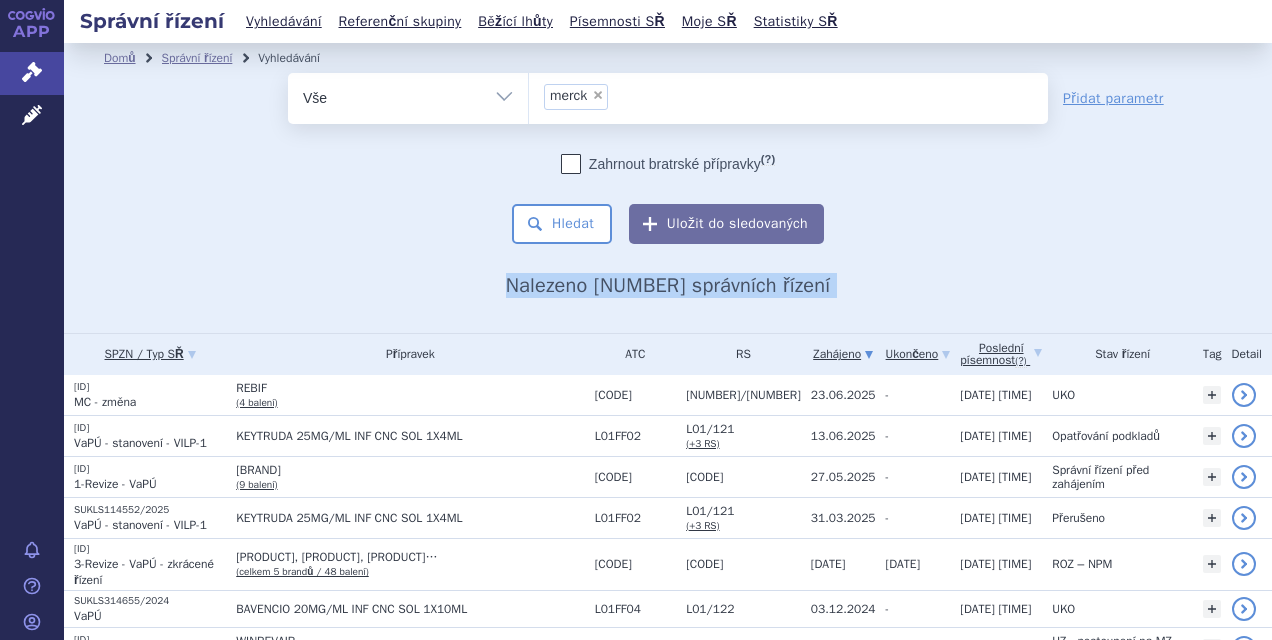 click on "Nalezeno 778 správních řízení" at bounding box center (668, 285) 